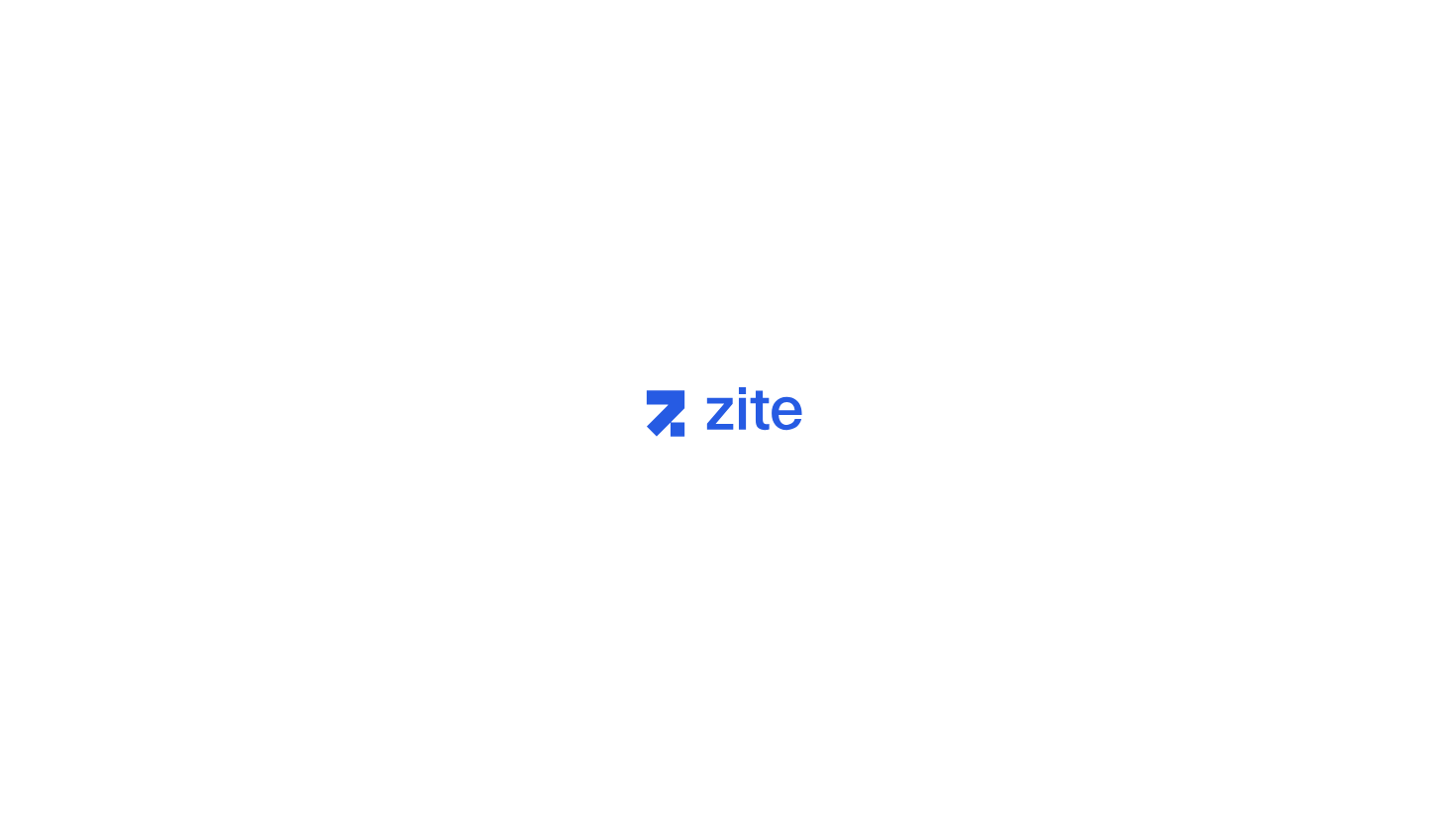 scroll, scrollTop: 0, scrollLeft: 0, axis: both 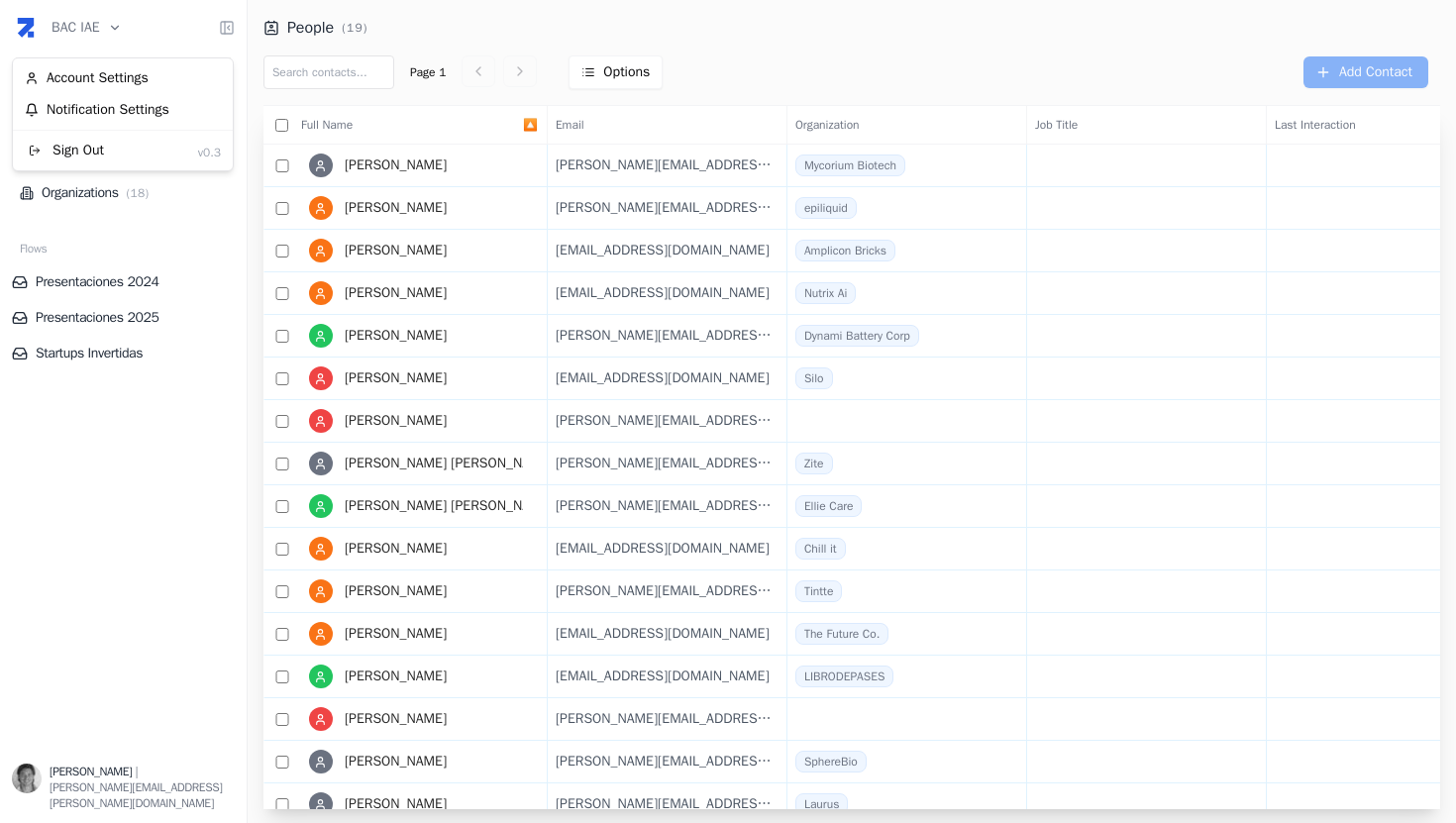 click on "BAC IAE Home Network Contacts ( 19 ) Organizations ( 18 ) Flows Presentaciones 2024 Presentaciones 2025 Startups Invertidas Matias O'Keefe   |  matias.okeefe@gmail.com People ( 19 ) Page   1 Options   Add Contact Full Name  🔼 Email Organization Job Title Last Interaction Notes Agustin Schiavio Agustin@Mycoriumbiotech.com Mycorium Biotech + Add note Alejandro Ledesma alejandro.ledesma@epiliquid.com epiliquid + Add note Ana Clara Mignaqui anaclaramignaqui@hotmail.com Amplicon Bricks + Add note Andrea Rochaix andrearochaix@gmail.com Nutrix Ai + Add note Brian Reznik brian@dynami-battery.com Dynami Battery Corp + Add note Delfin Uranga delfin@siloreal.com Silo + Add note Gervasio  de Zabaleta gervasio@trydealflow.com + Add note Gervasio de Zabaleta Clerici gervasio+zite2@trydealflow.com Zite + Add note Gervasio Videla Dorna gervasio.videladorna@ellie.care Ellie Care + Add note Gustavo ggonzalez@chillit.com Chill it + Add note Gustavo Freytes gustavo@tintte.com Tintte + Add note Jorge Aguado The Future Co." at bounding box center [728, 411] 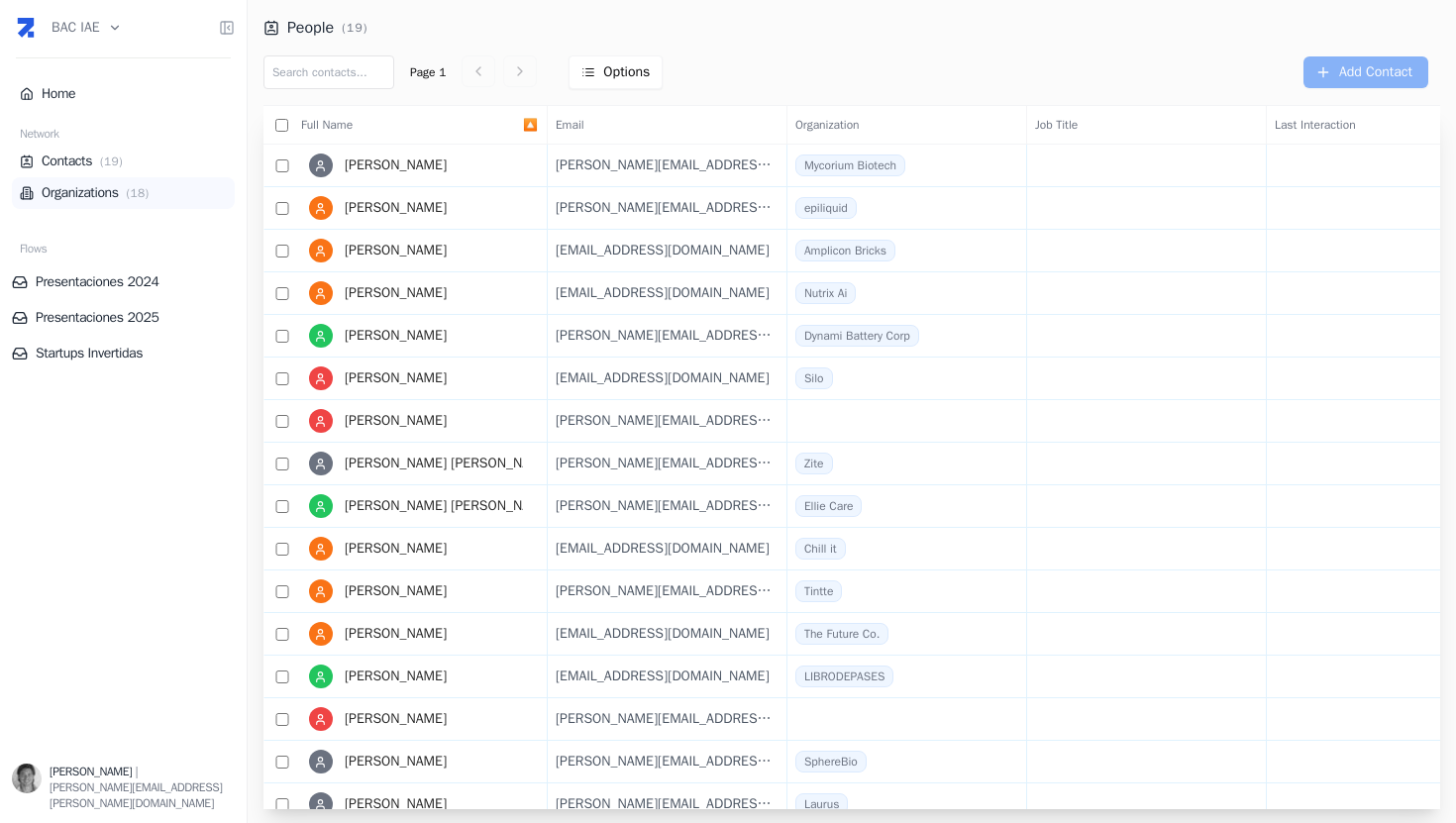 click on "Organizations ( 18 )" at bounding box center [123, 193] 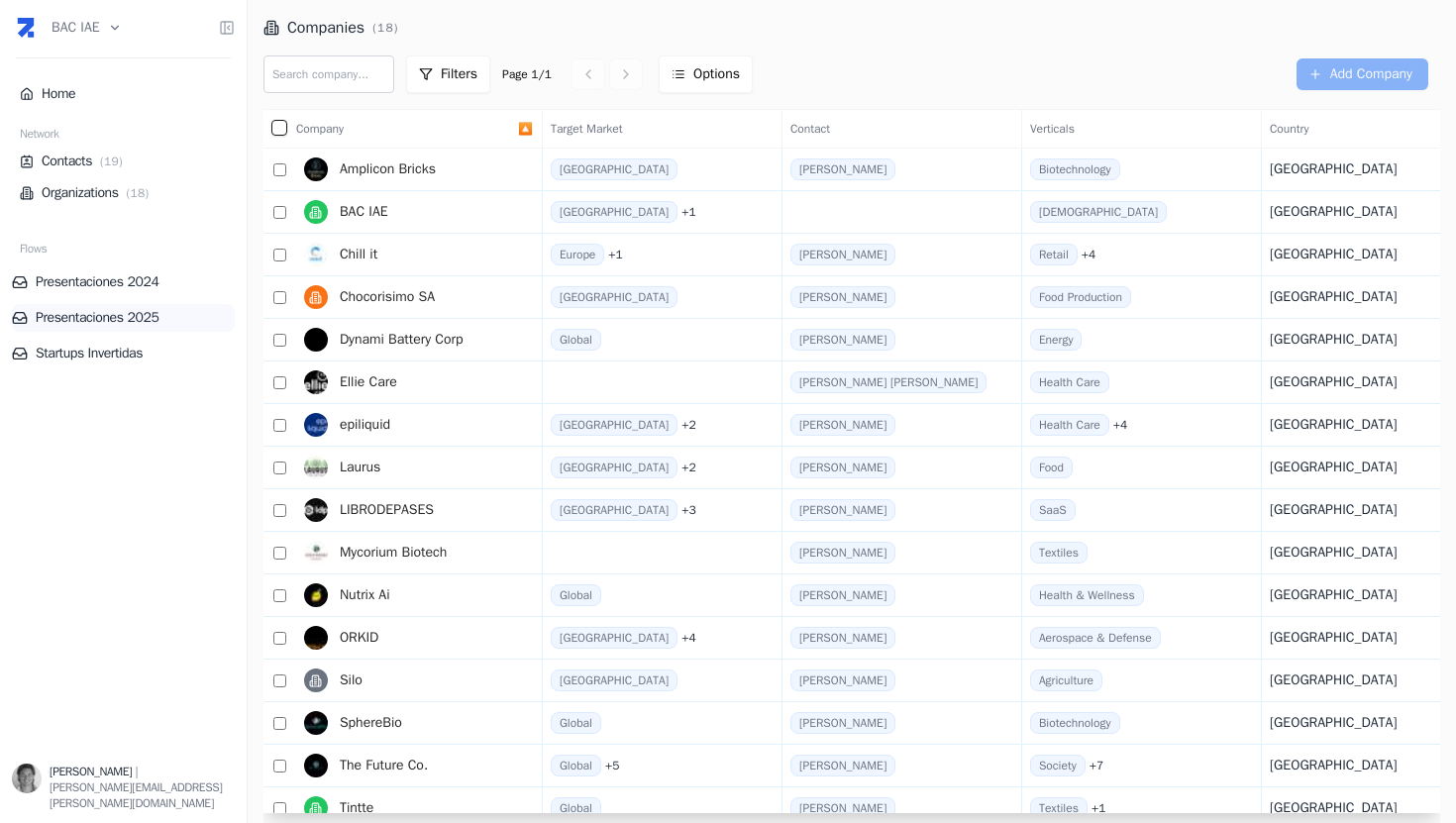 click on "Presentaciones 2025" at bounding box center (123, 318) 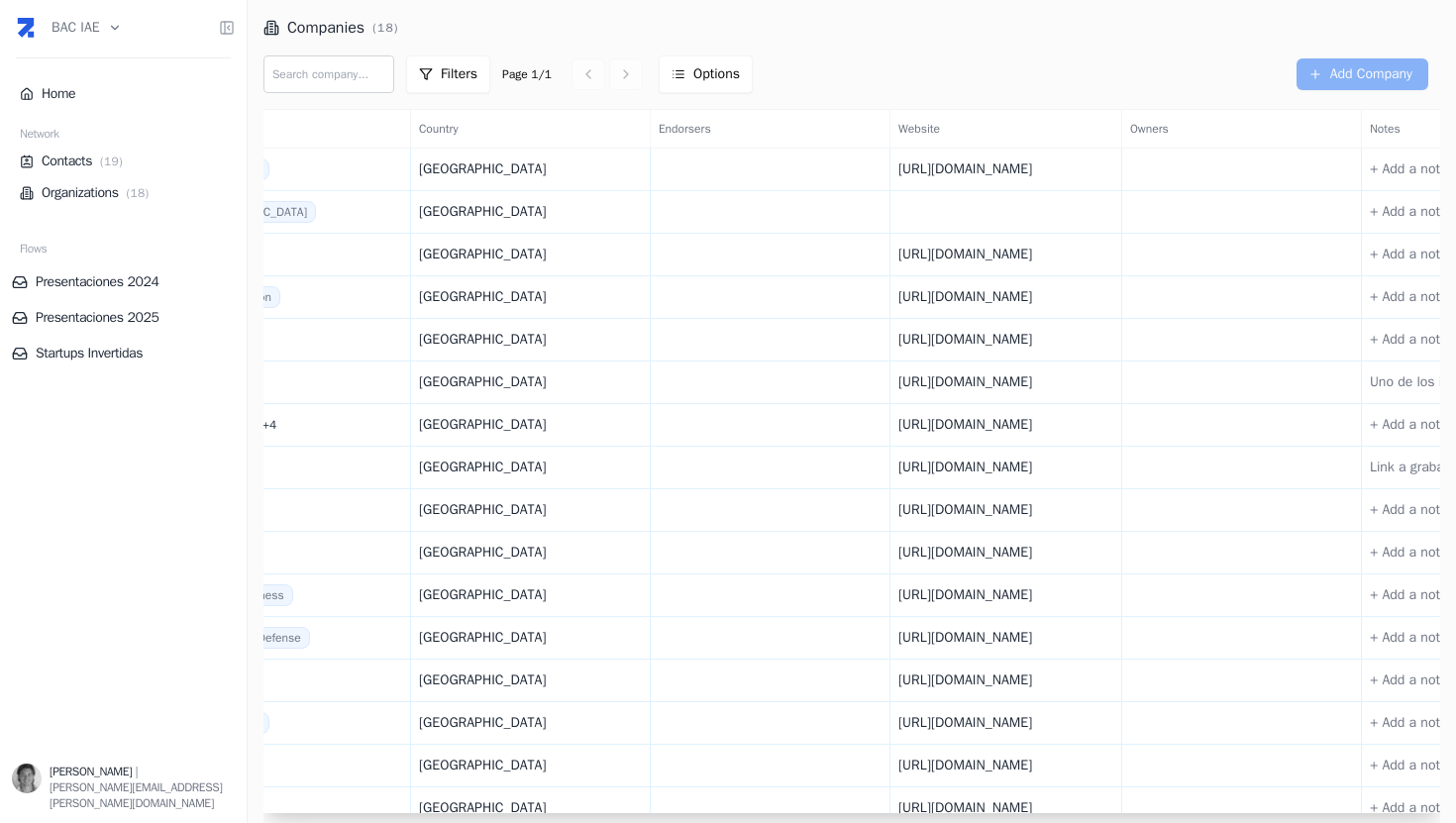 scroll, scrollTop: 0, scrollLeft: 854, axis: horizontal 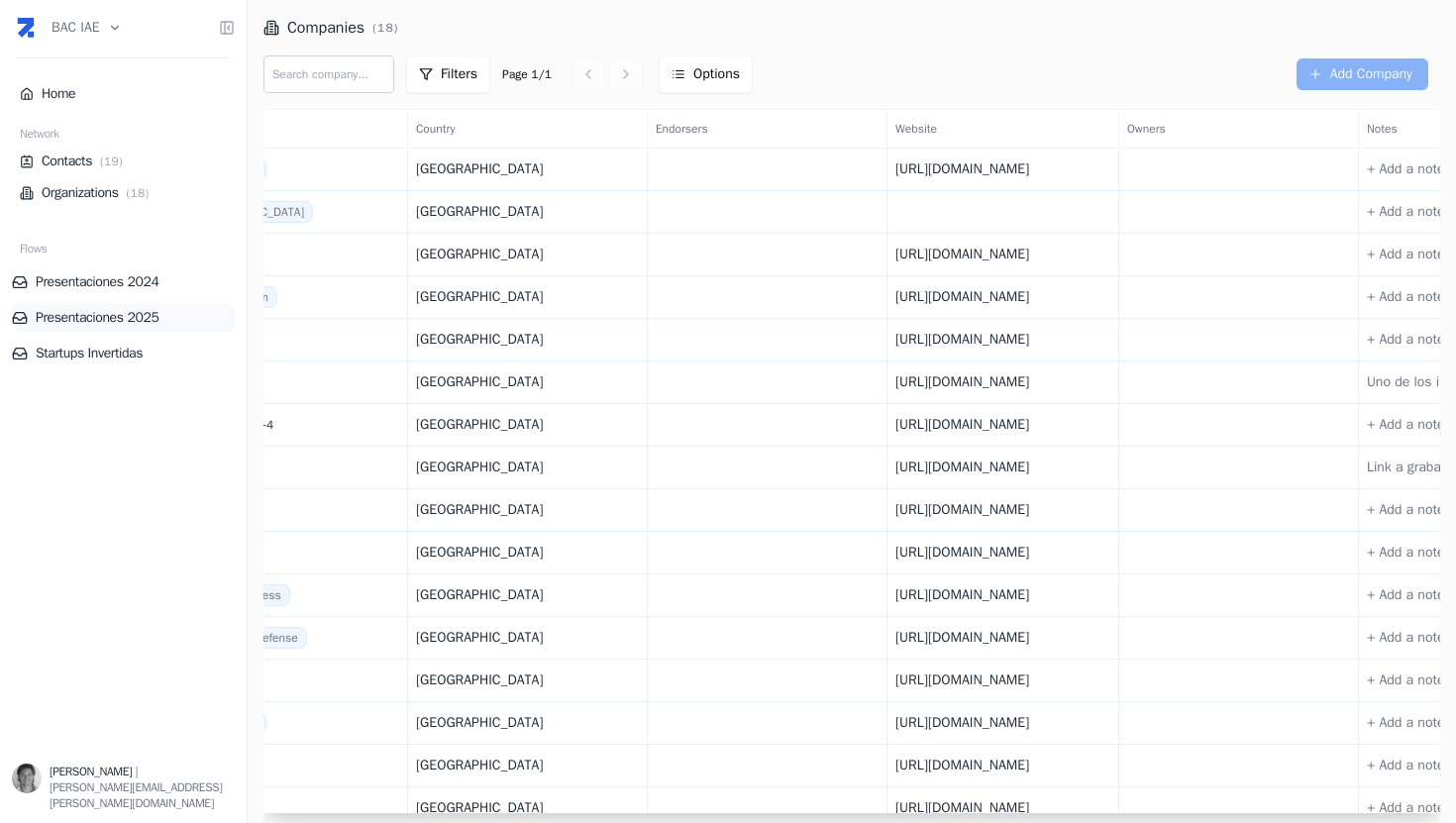 click on "Presentaciones 2025" at bounding box center (123, 318) 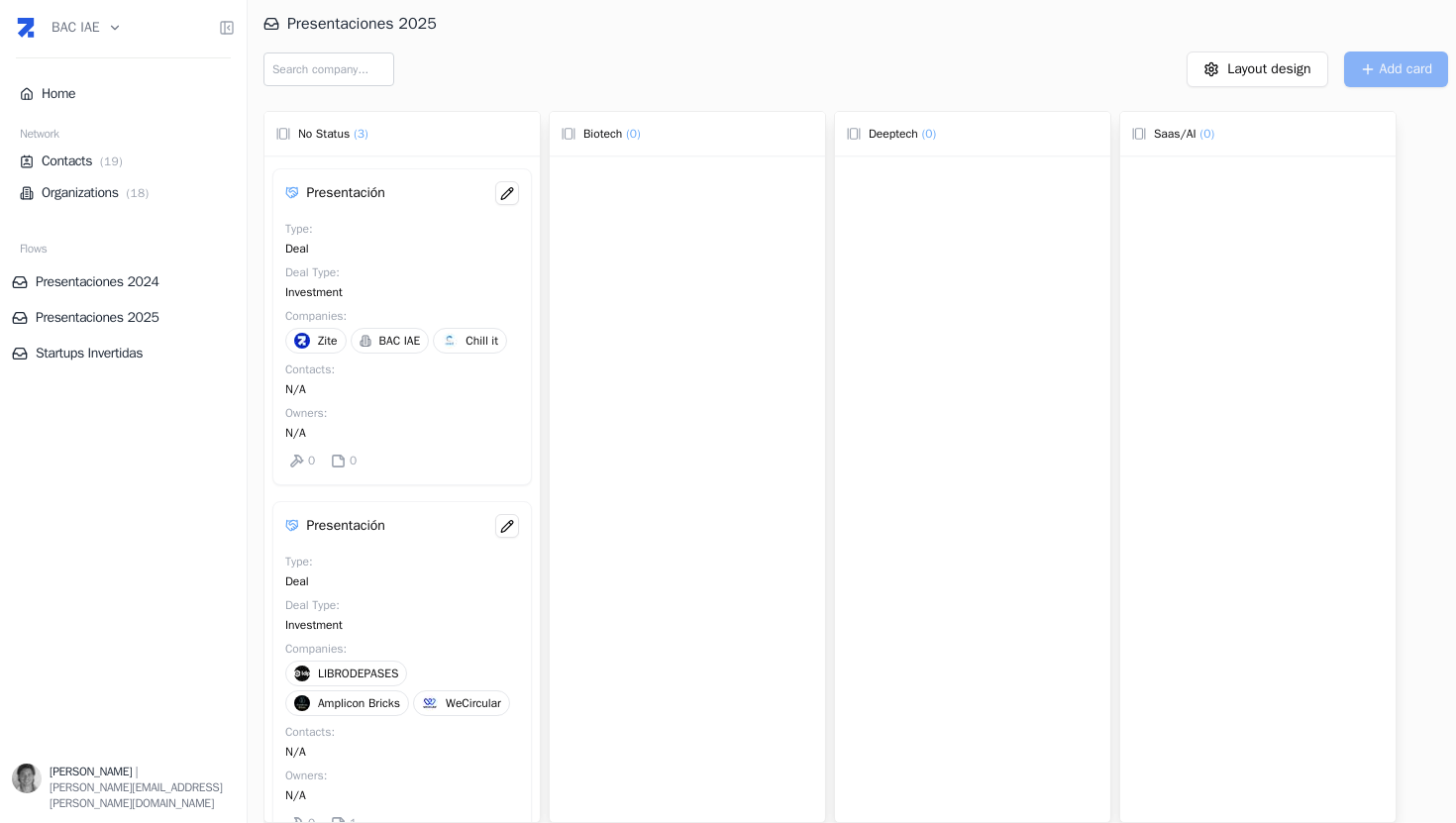 click at bounding box center [561, 69] 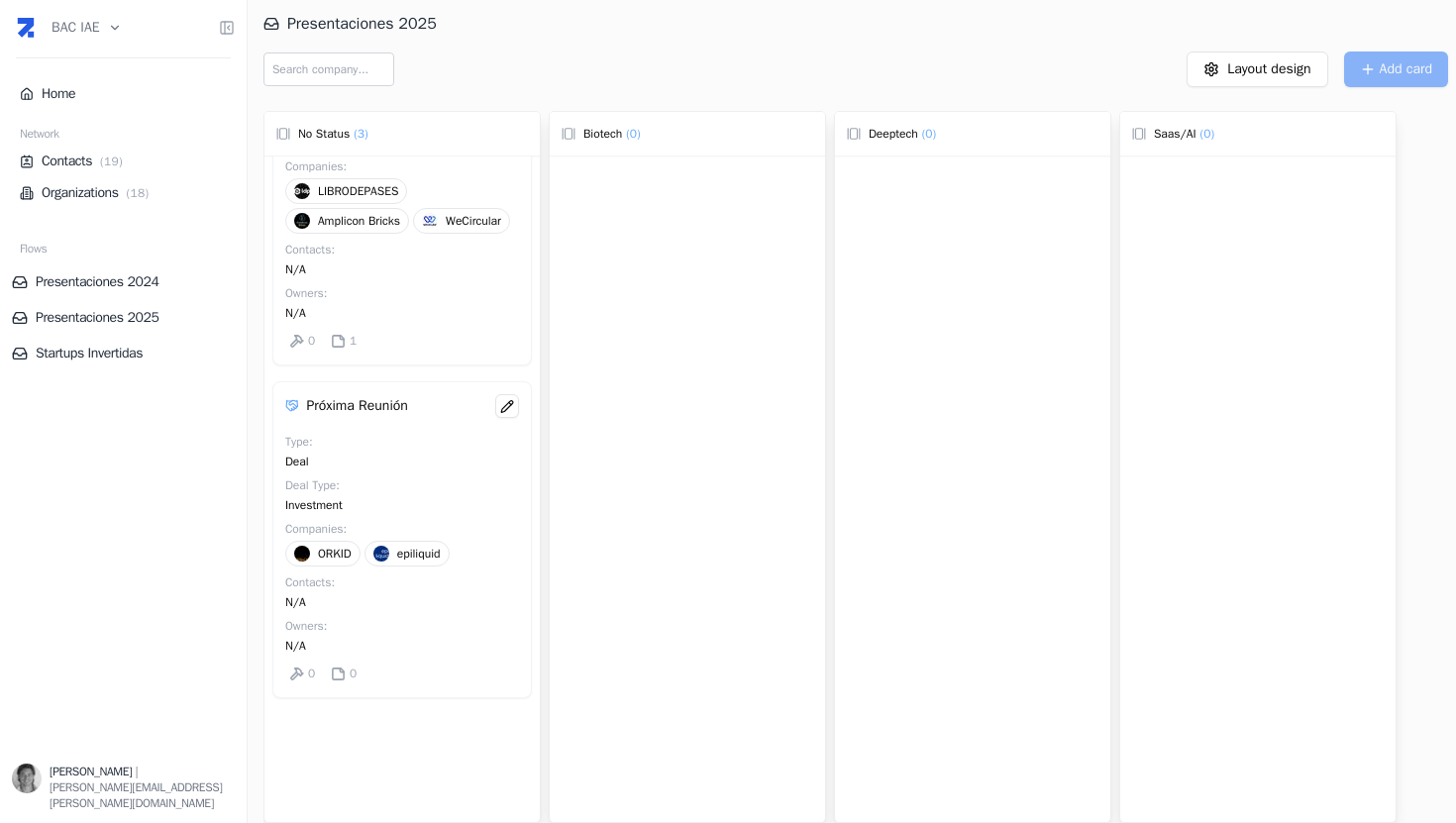 scroll, scrollTop: 488, scrollLeft: 0, axis: vertical 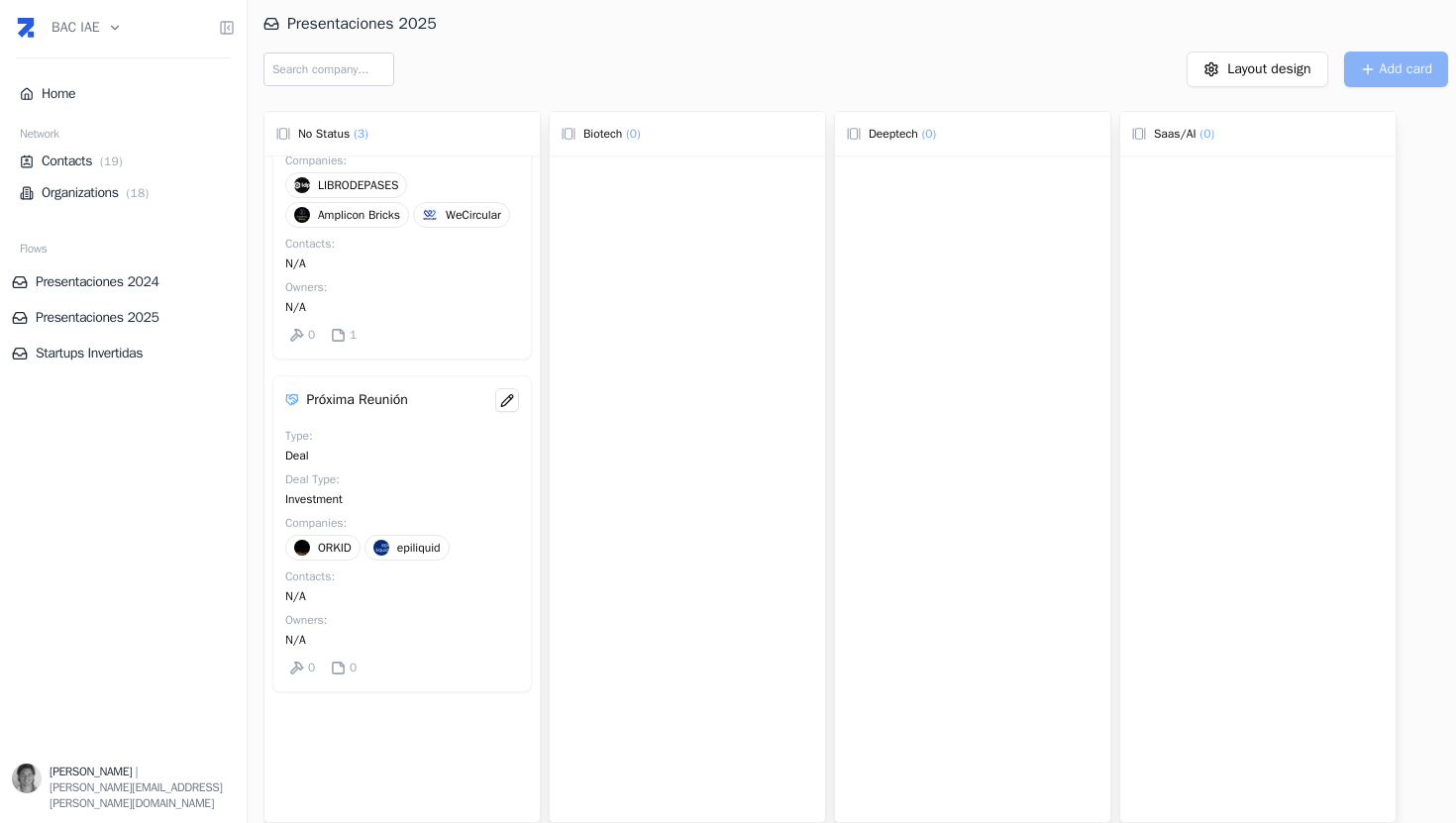 click on "Próxima Reunión Type : Deal Deal Type : Investment Companies : ORKID epiliquid Contacts : N/A Owners : N/A 0 0" at bounding box center (402, 534) 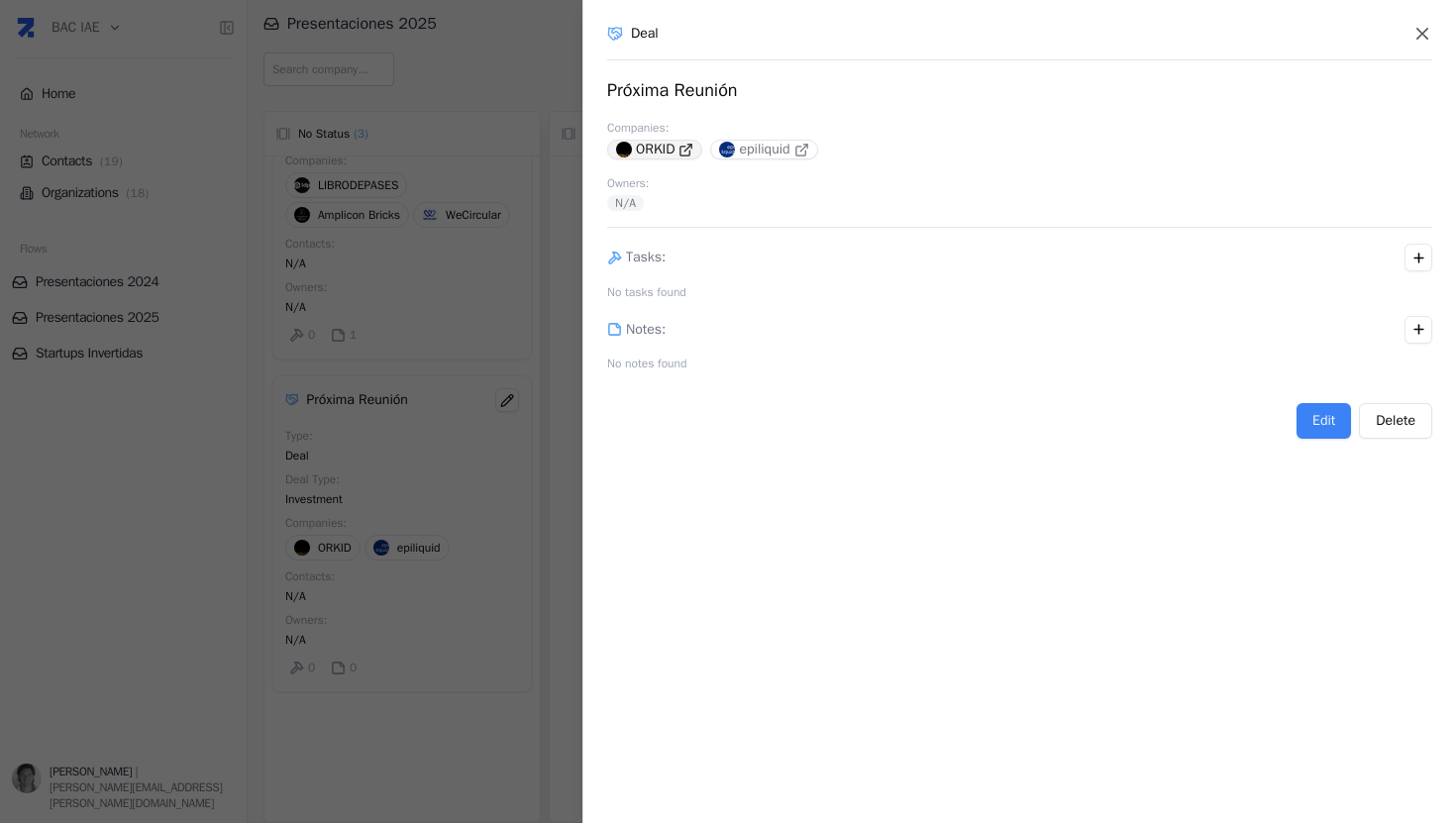 click on "ORKID" at bounding box center [655, 150] 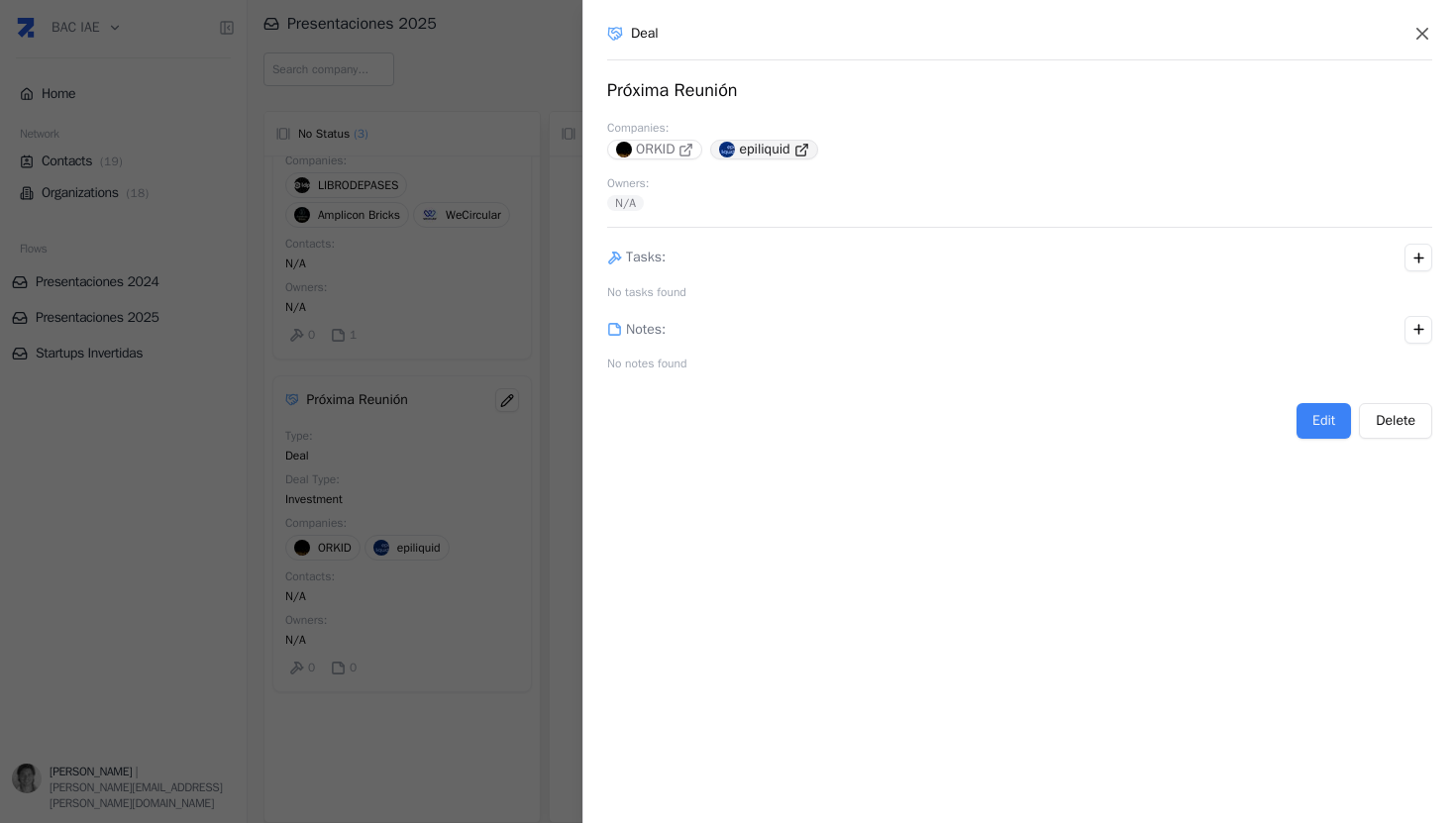 click on "epiliquid" at bounding box center [764, 150] 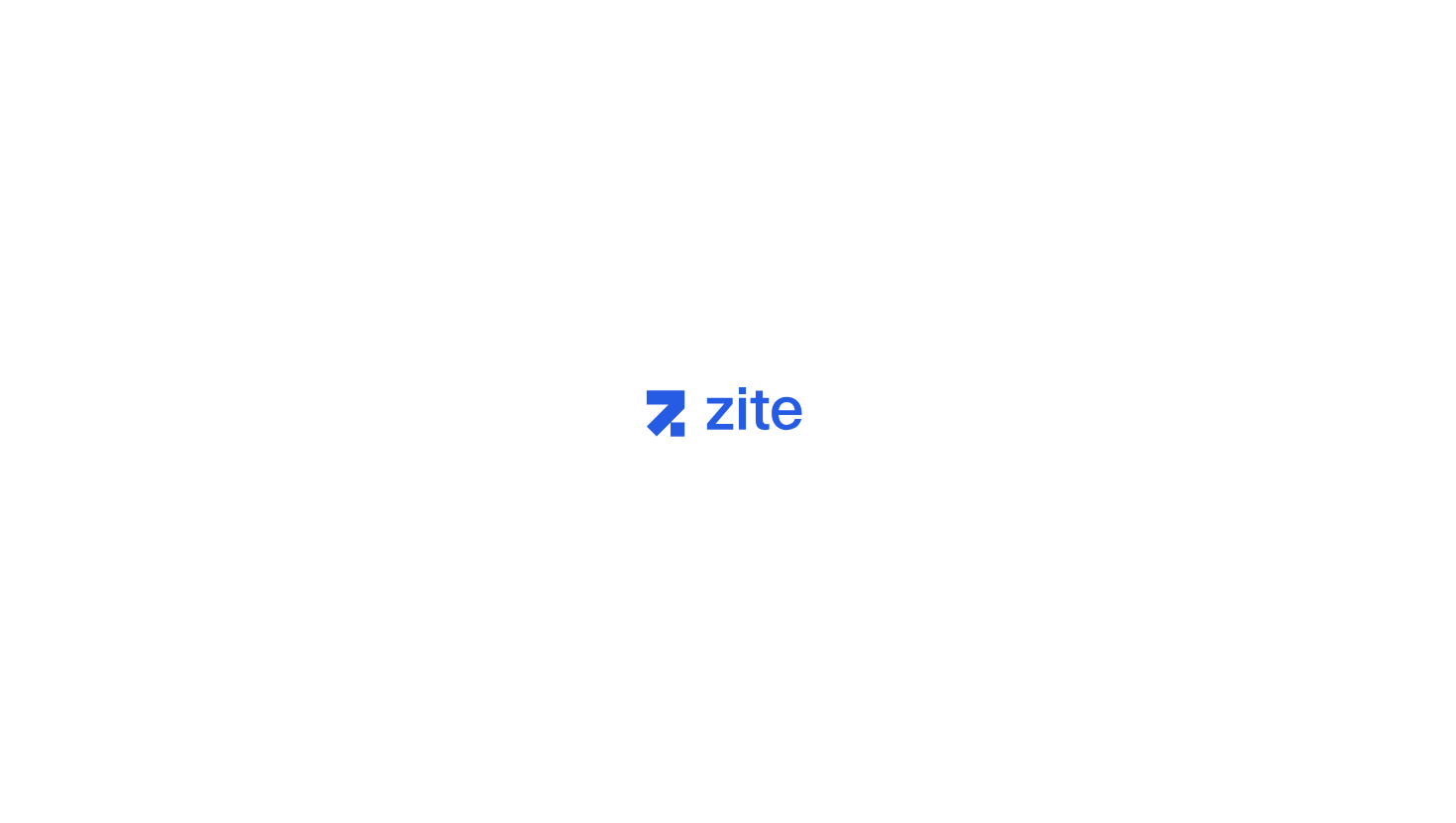 scroll, scrollTop: 0, scrollLeft: 0, axis: both 